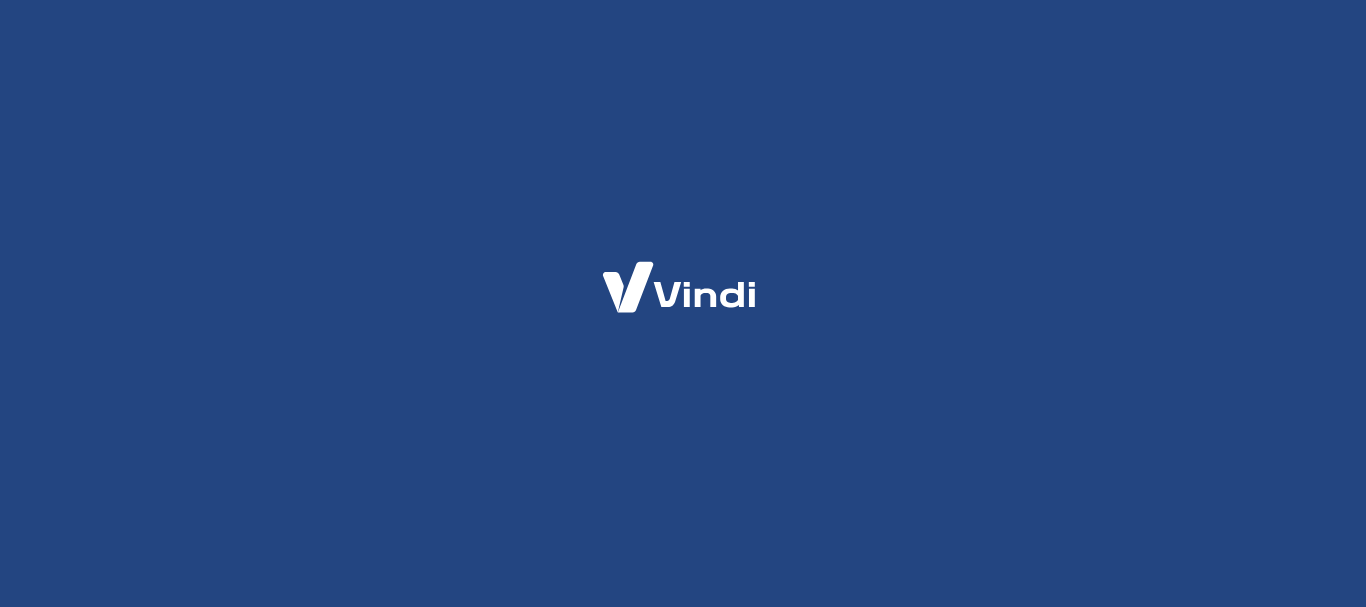 scroll, scrollTop: 0, scrollLeft: 0, axis: both 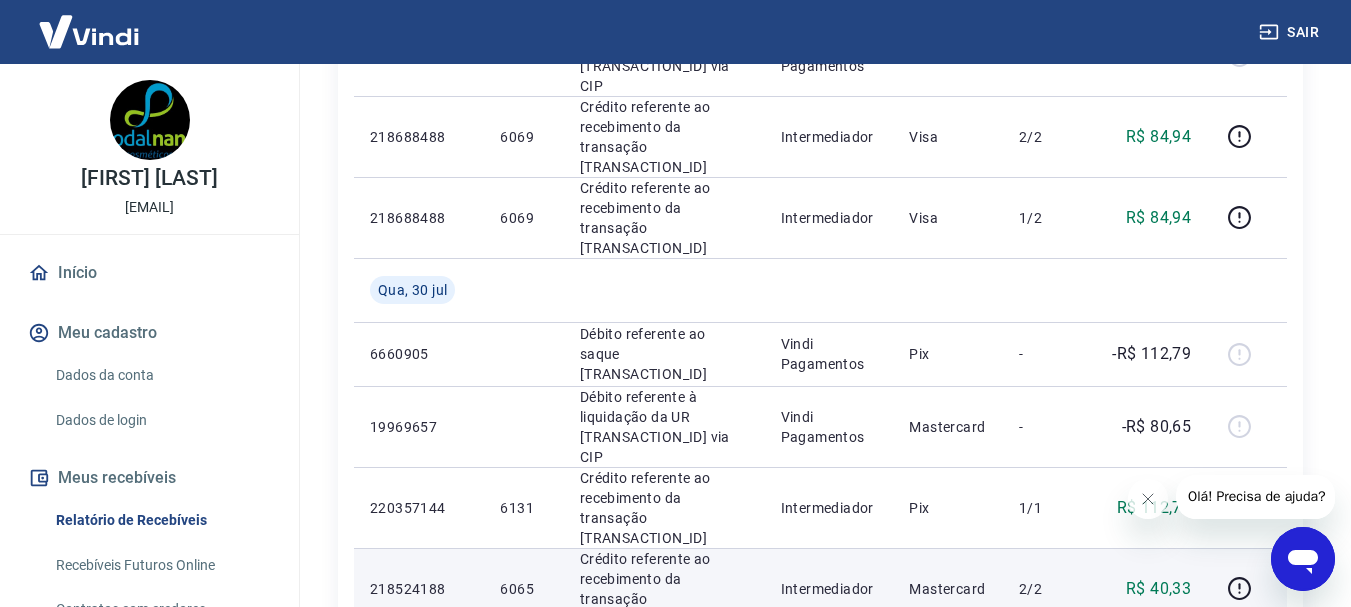 click on "6065" at bounding box center [523, 589] 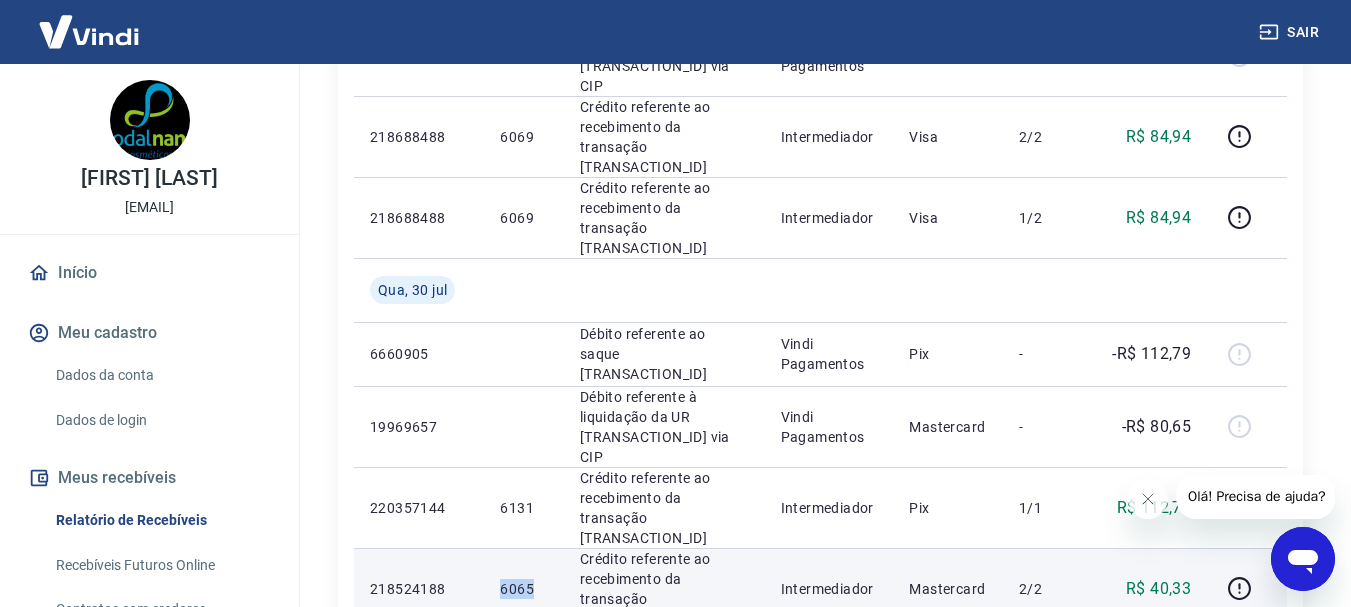 click on "6065" at bounding box center (523, 589) 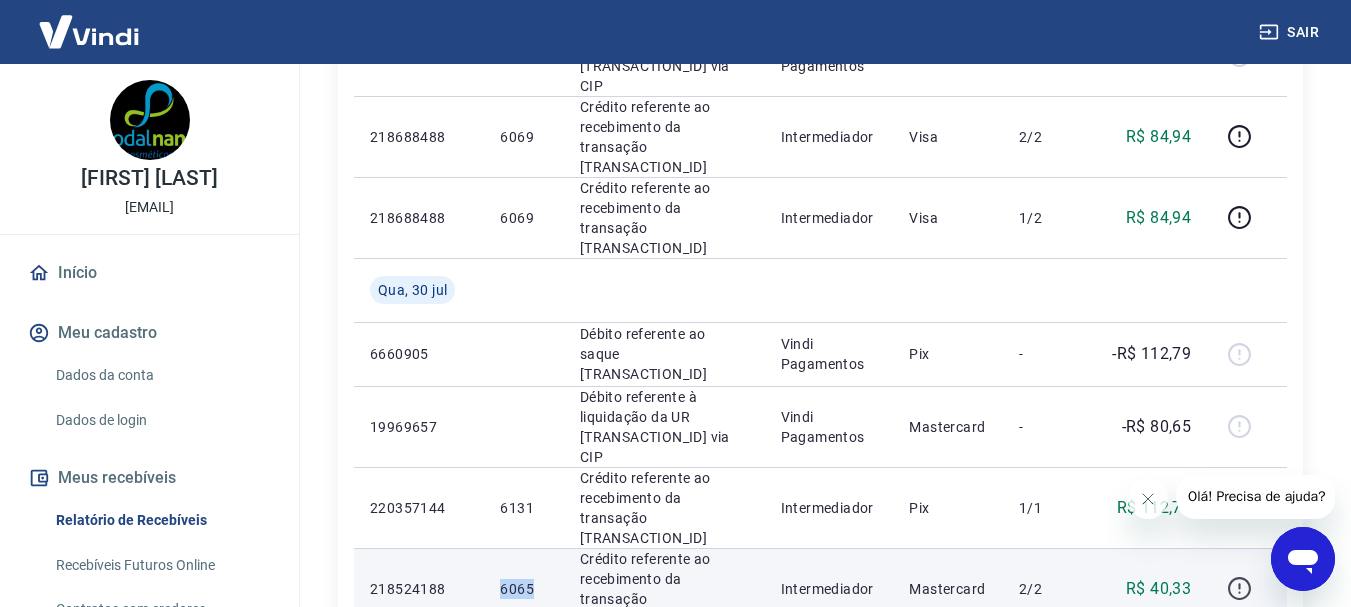 click 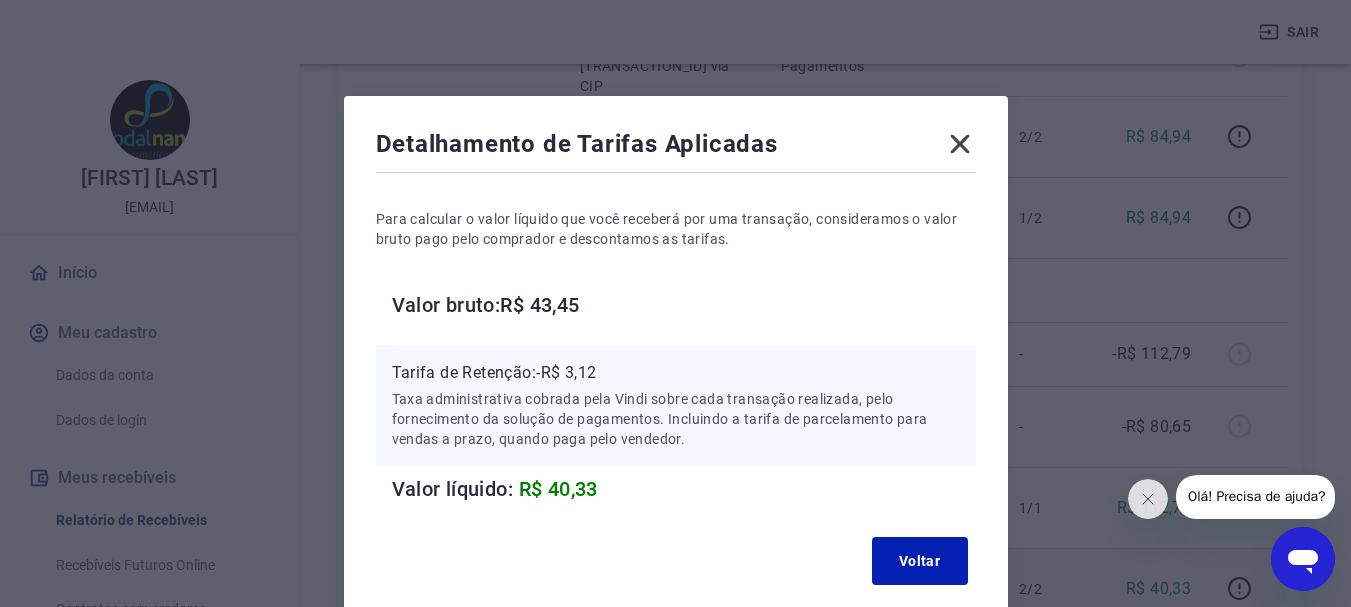 click on "Tarifa de Retenção:  -R$ 3,12" at bounding box center [676, 373] 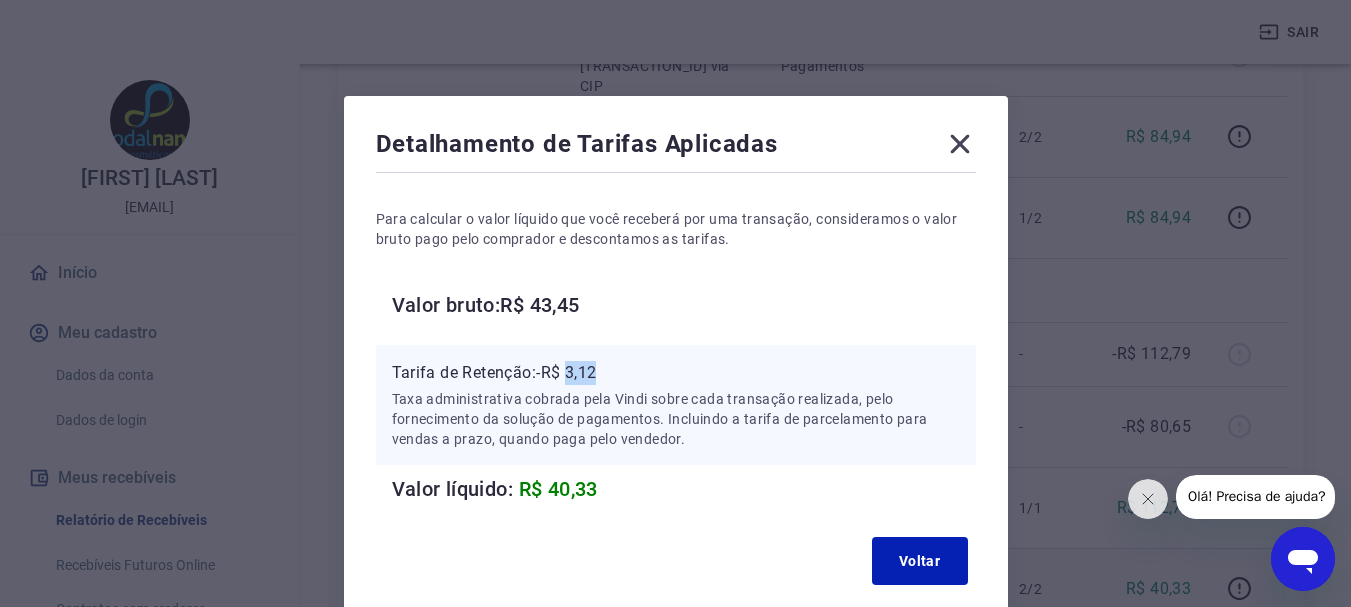 click on "Tarifa de Retenção:  -R$ 3,12" at bounding box center (676, 373) 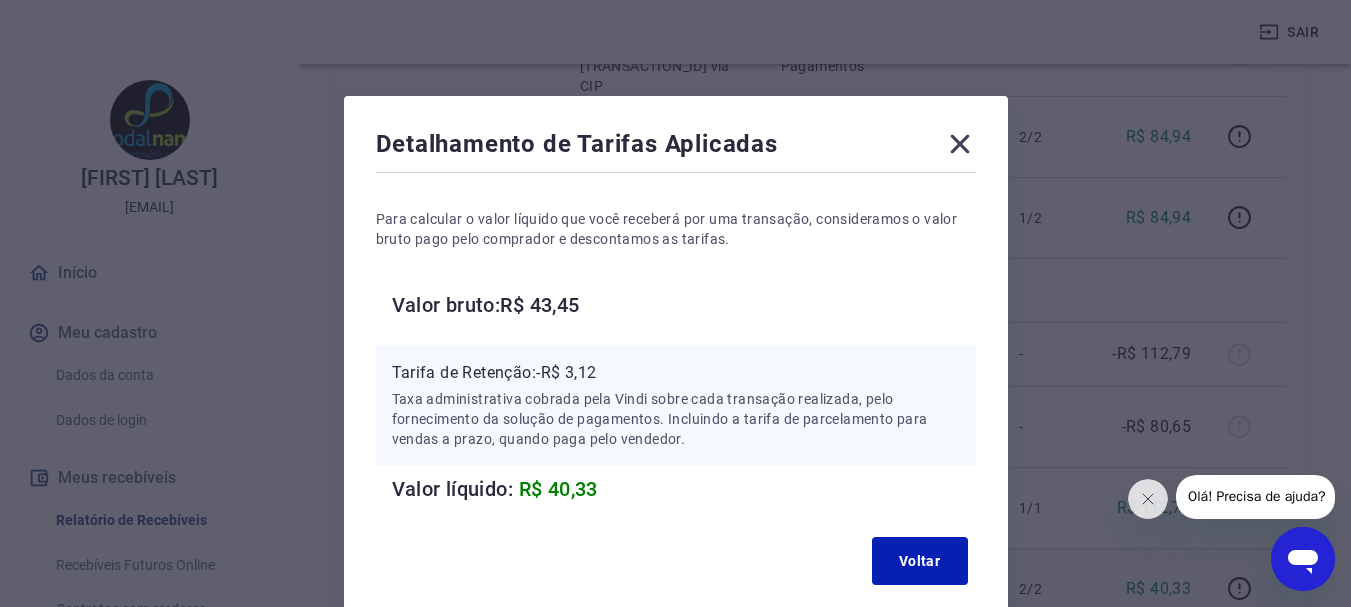 click 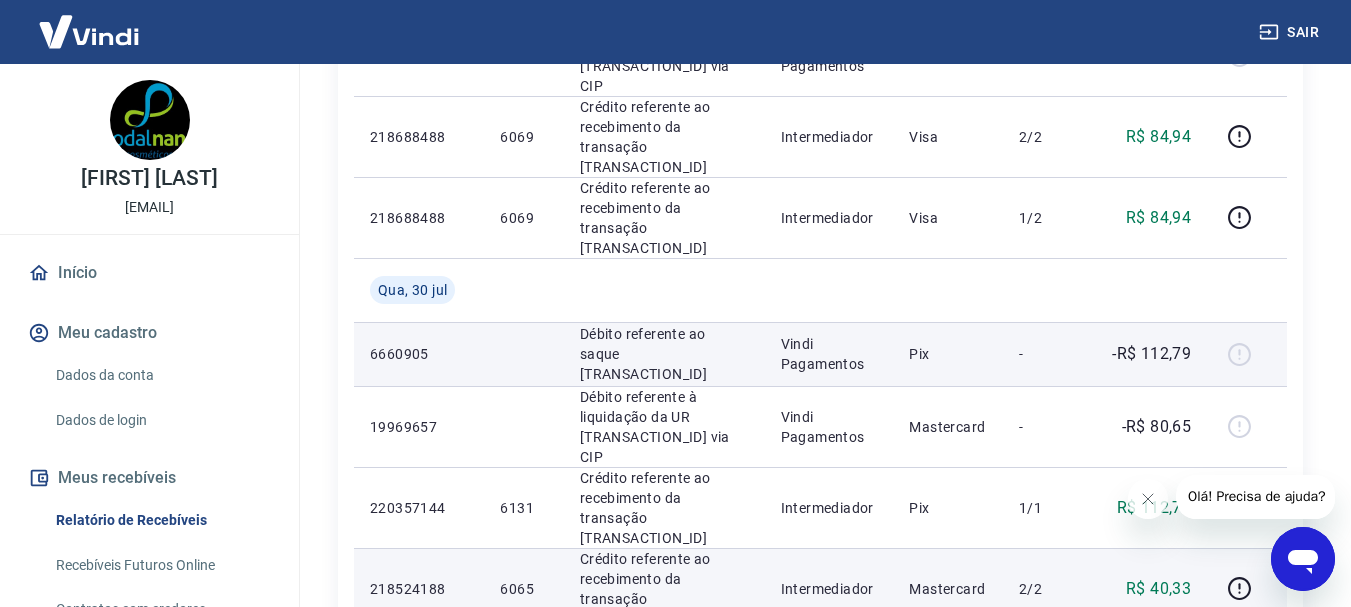 click at bounding box center [1247, 354] 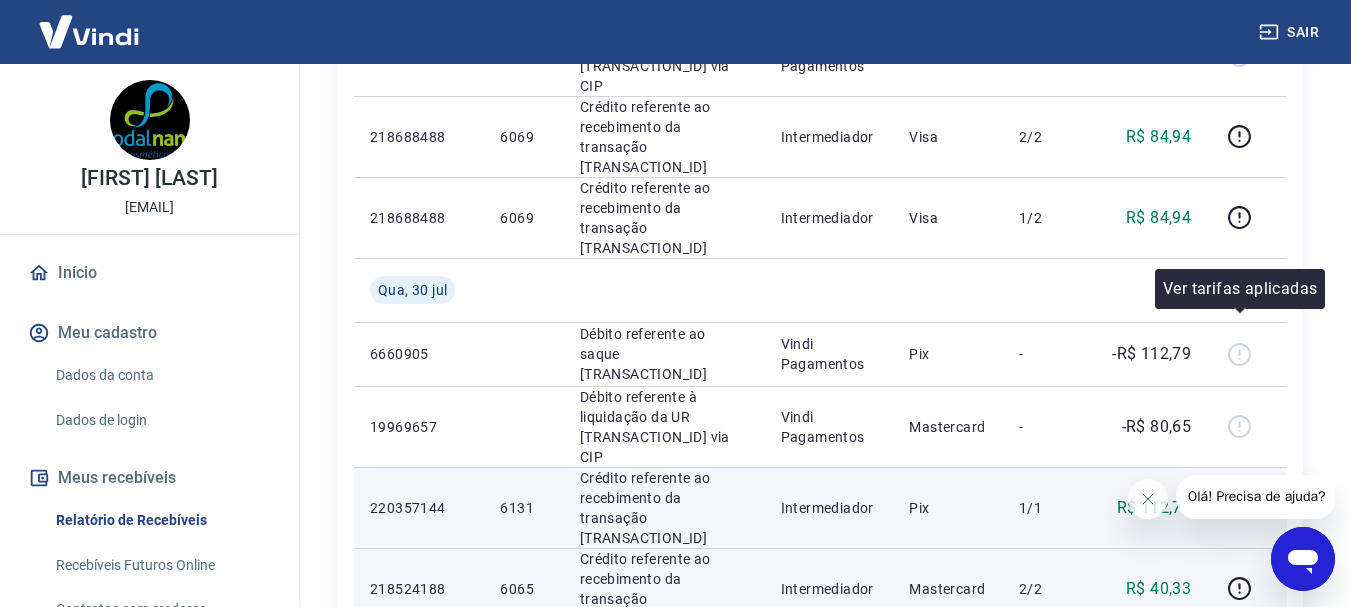 click 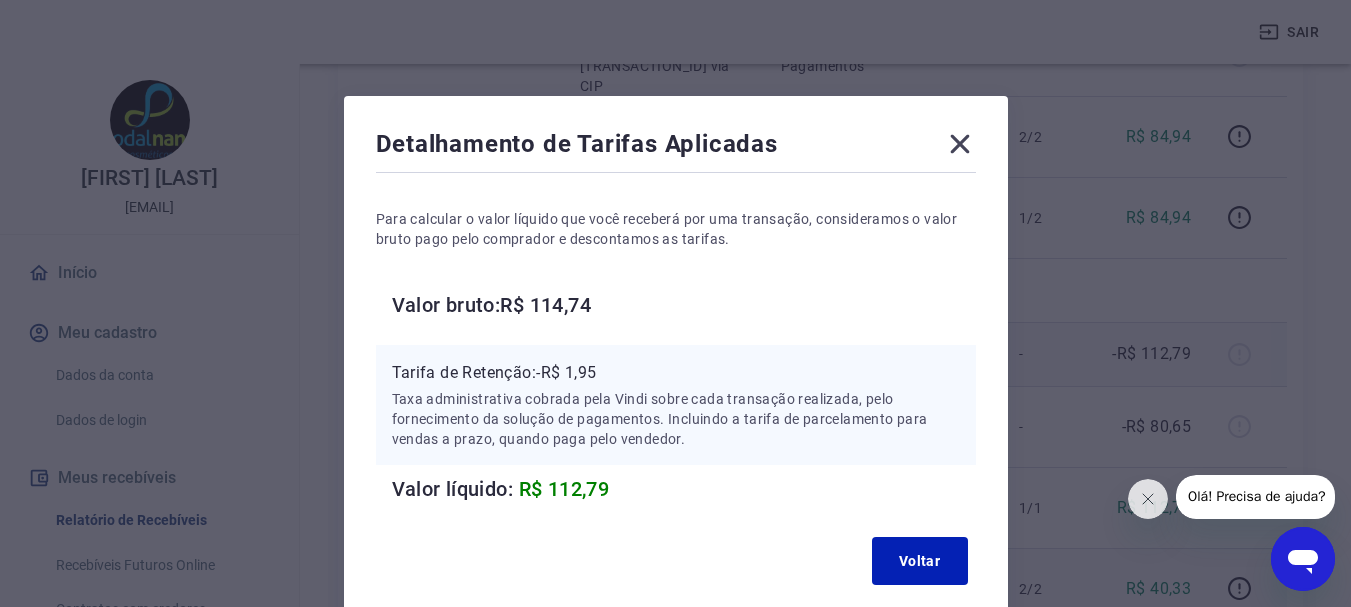 click 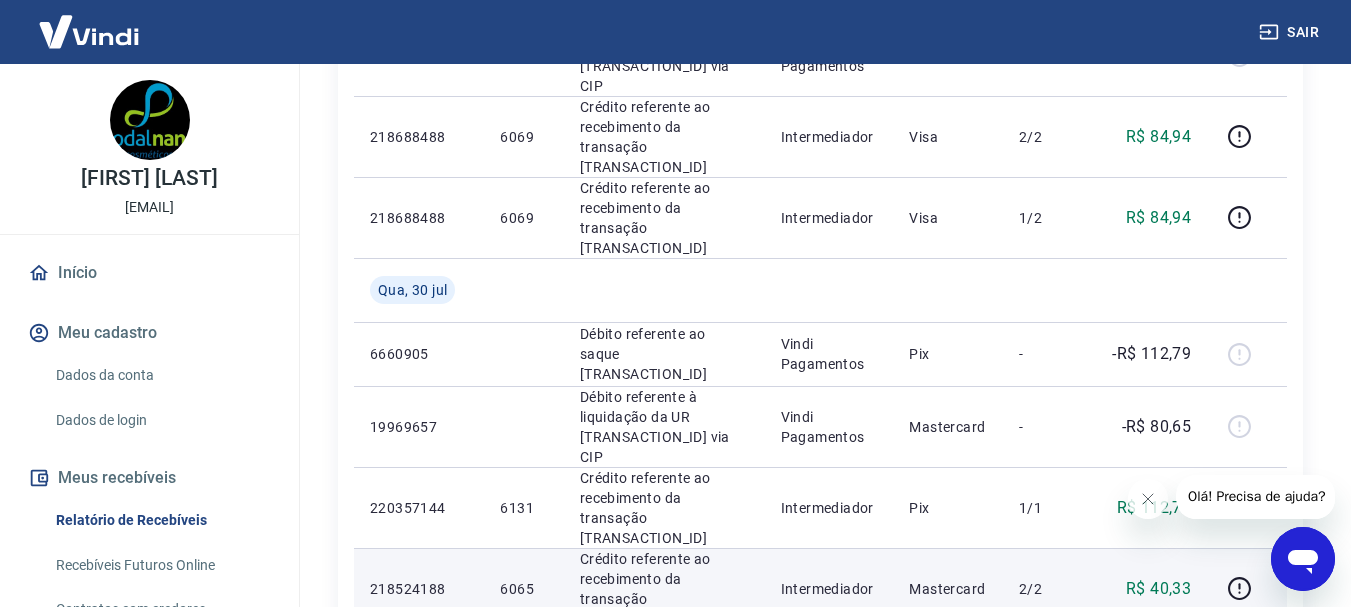 scroll, scrollTop: 1400, scrollLeft: 0, axis: vertical 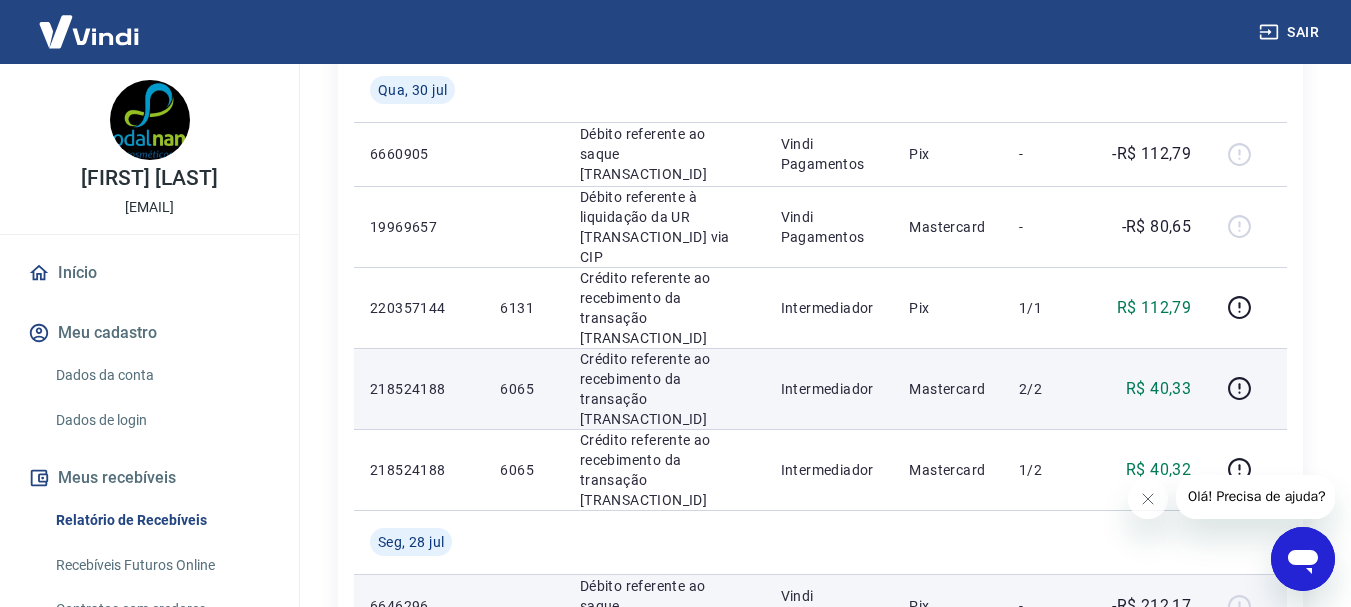 click at bounding box center (1247, 606) 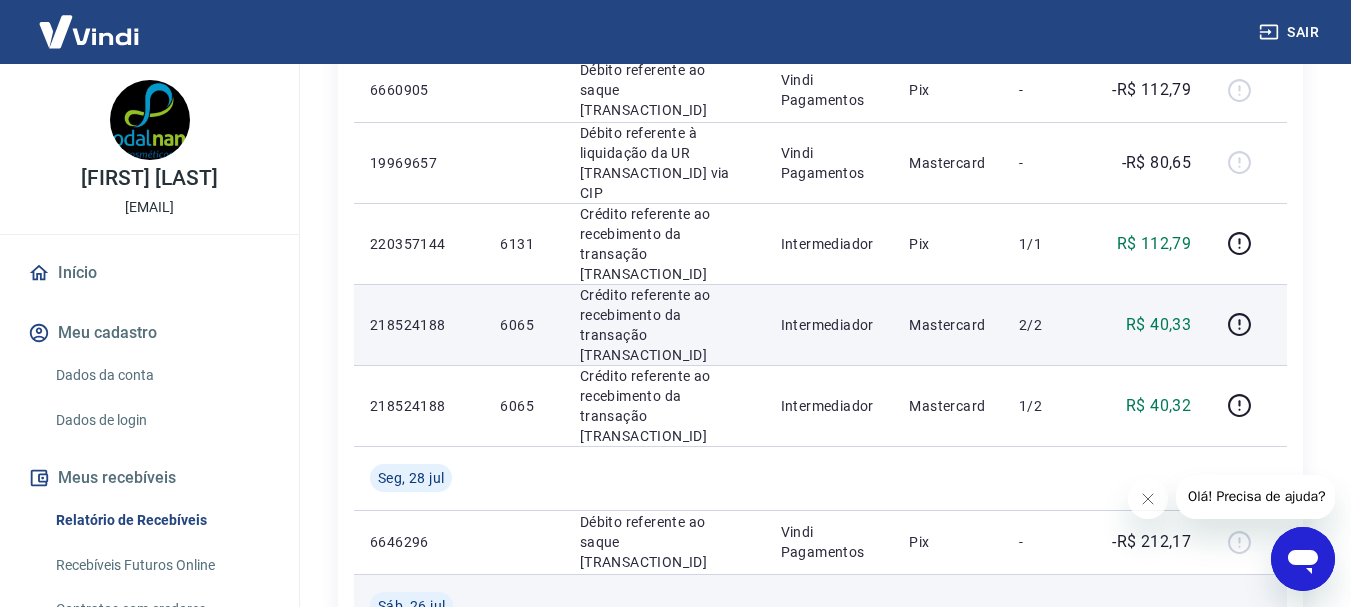 scroll, scrollTop: 1500, scrollLeft: 0, axis: vertical 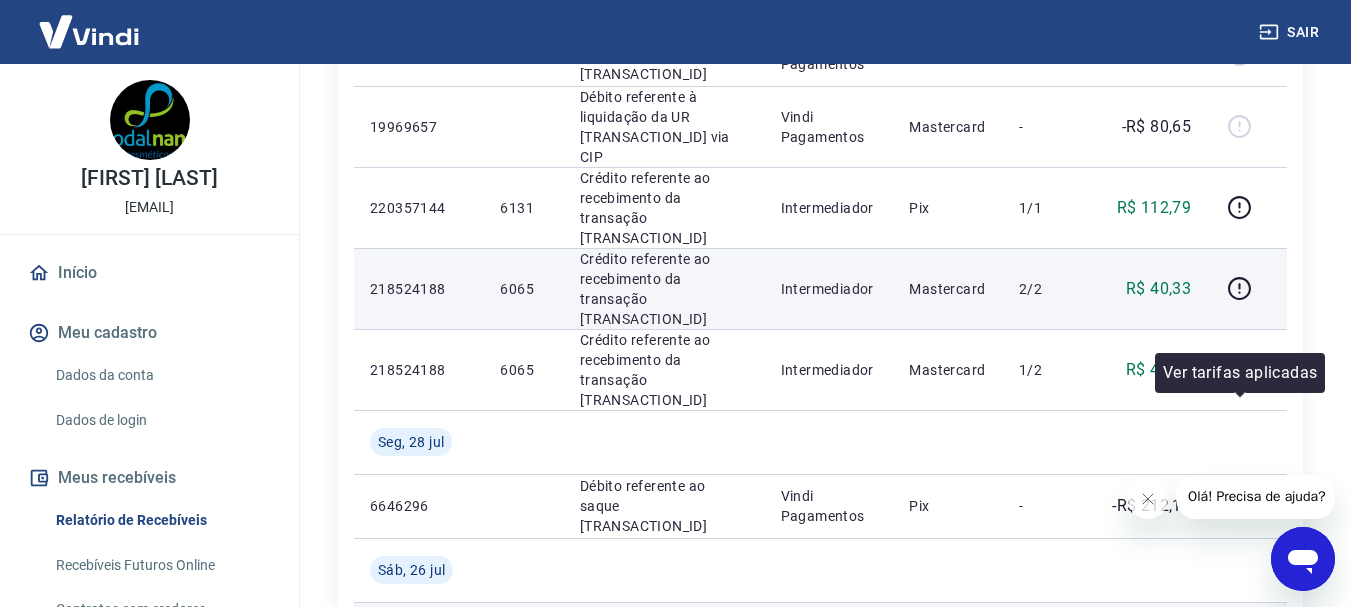 click 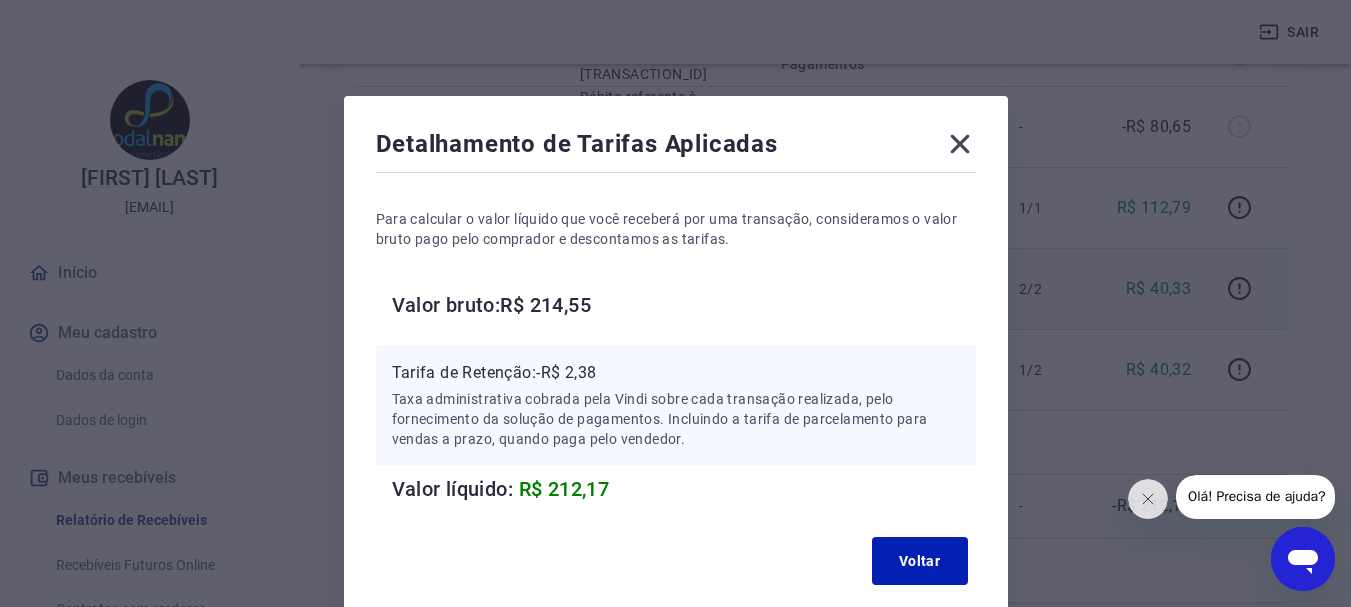 click on "Detalhamento de Tarifas Aplicadas" at bounding box center (676, 148) 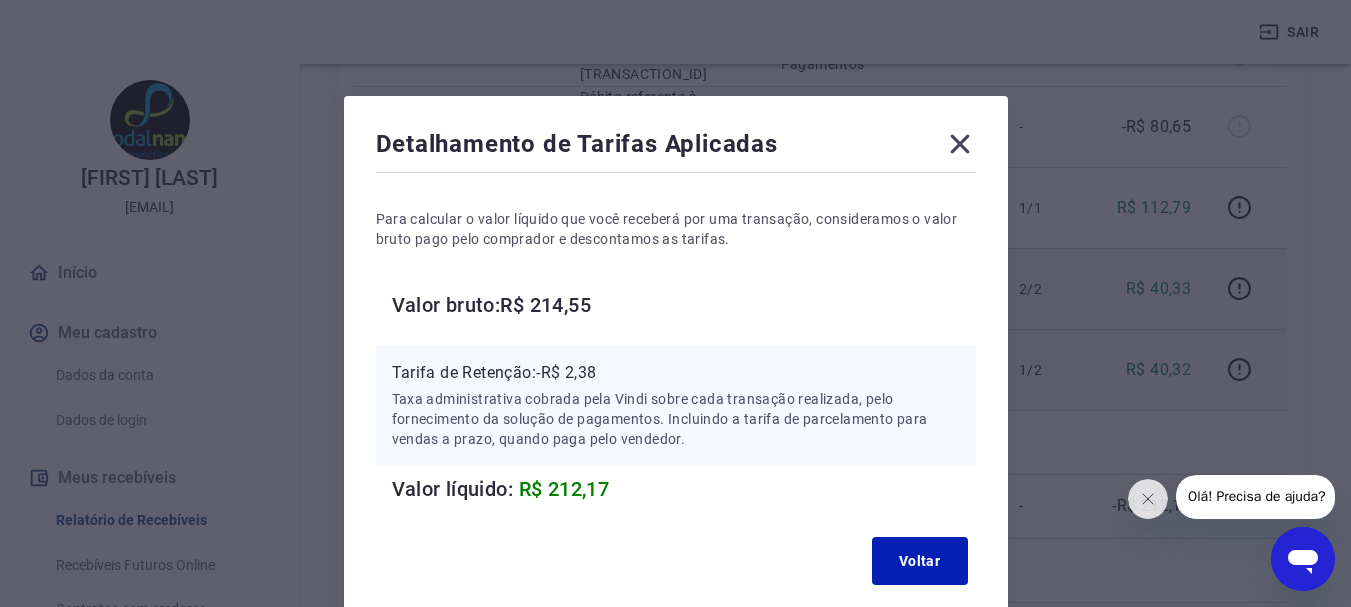 click 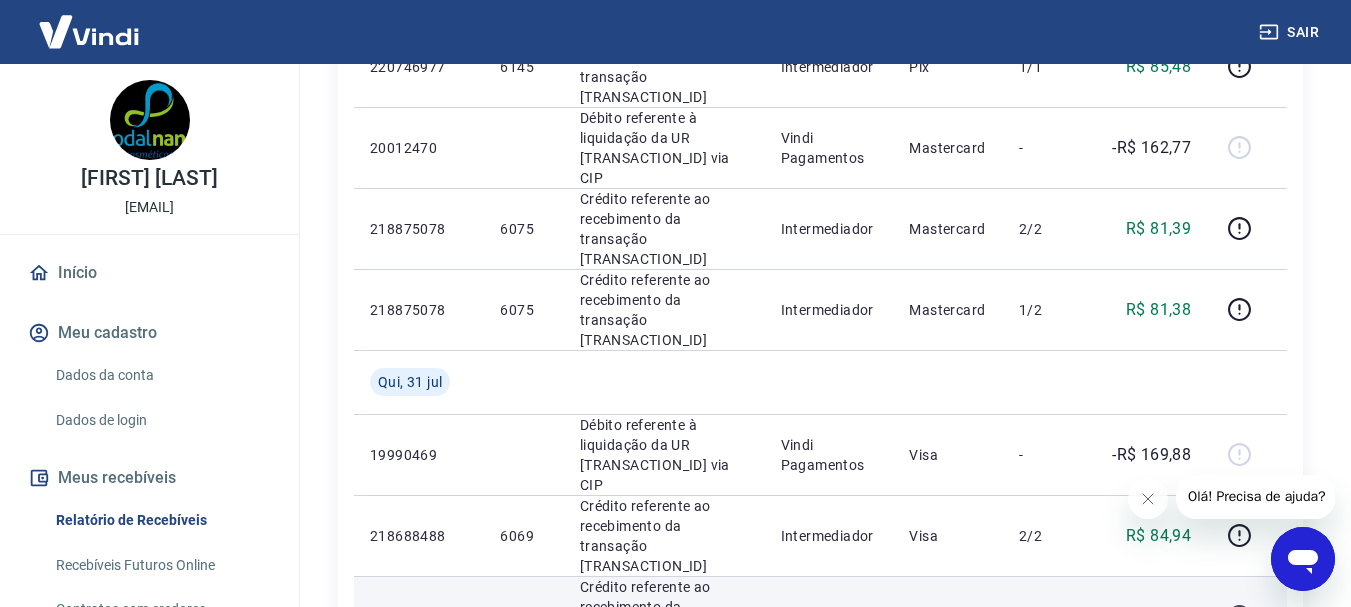 scroll, scrollTop: 800, scrollLeft: 0, axis: vertical 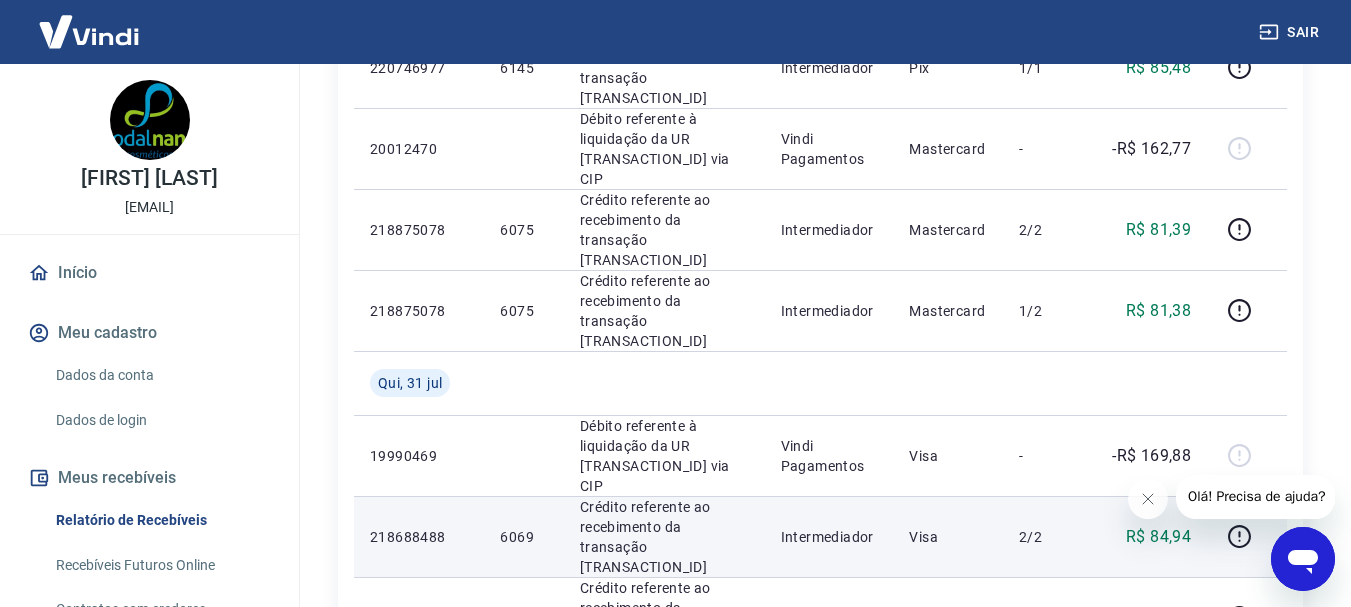 click on "6069" at bounding box center (523, 537) 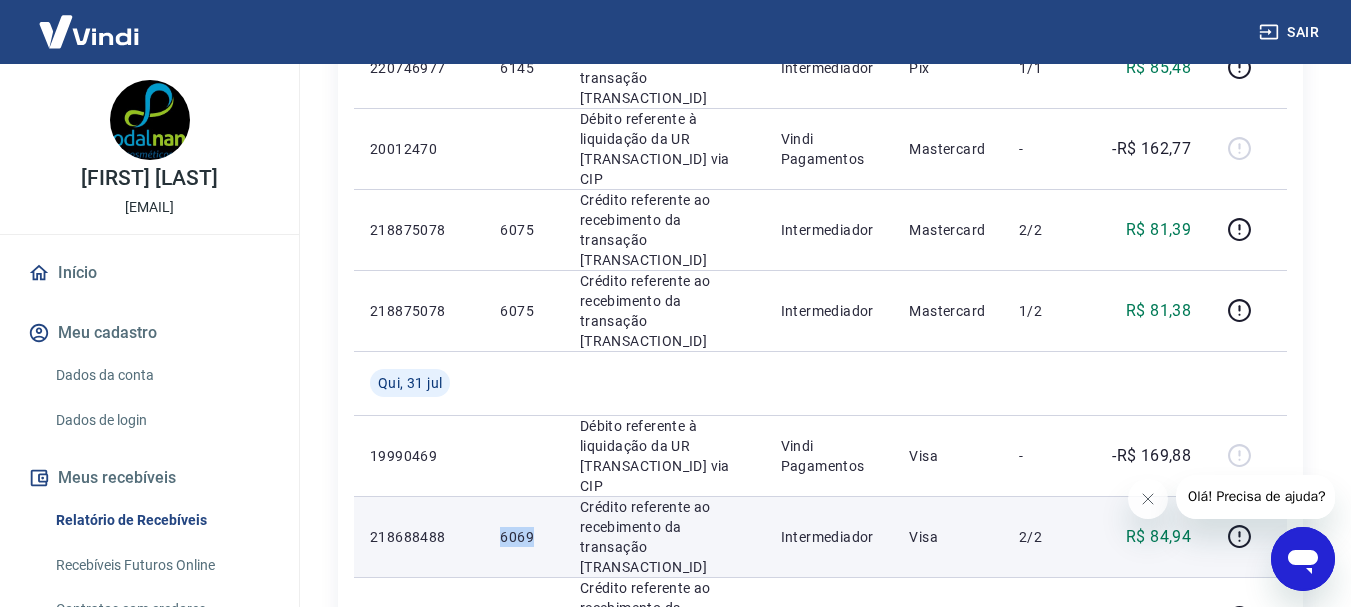 click on "6069" at bounding box center [523, 537] 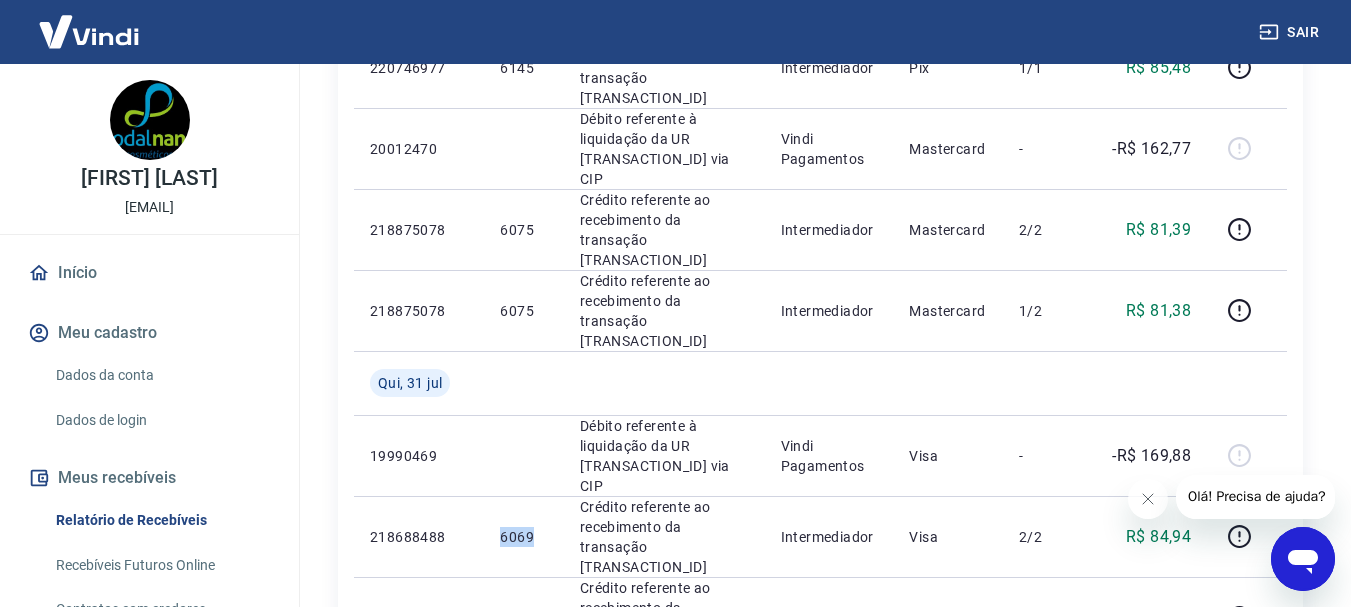 copy on "6069" 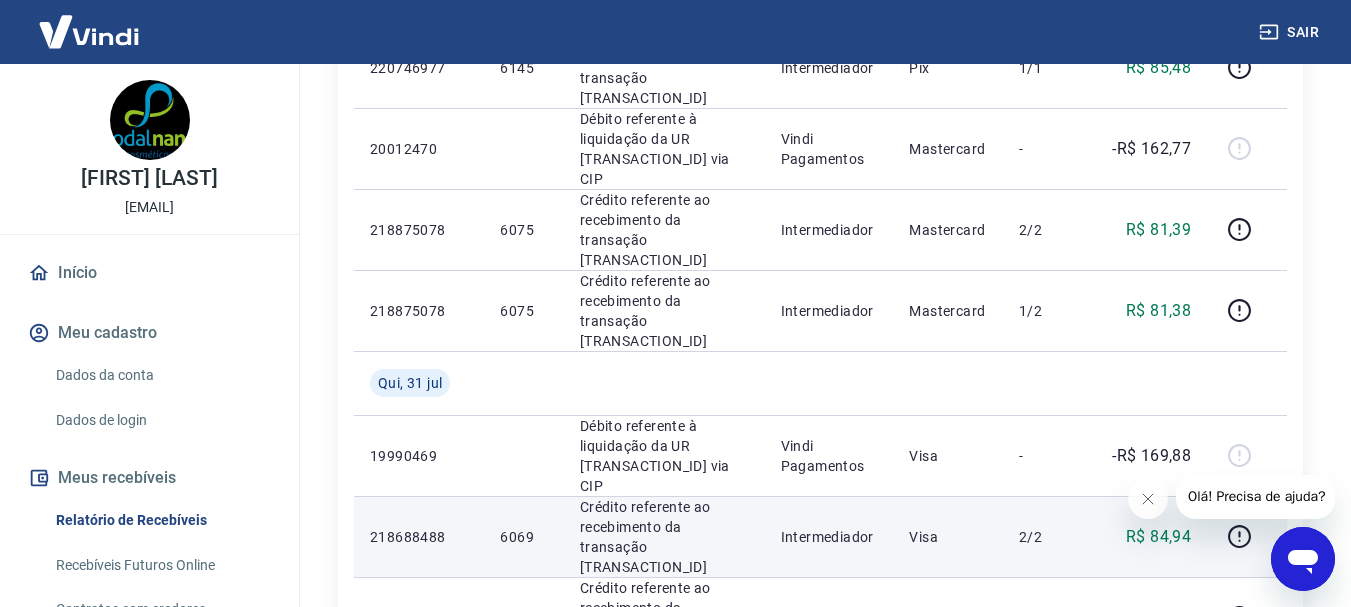 drag, startPoint x: 1103, startPoint y: 365, endPoint x: 1199, endPoint y: 404, distance: 103.6195 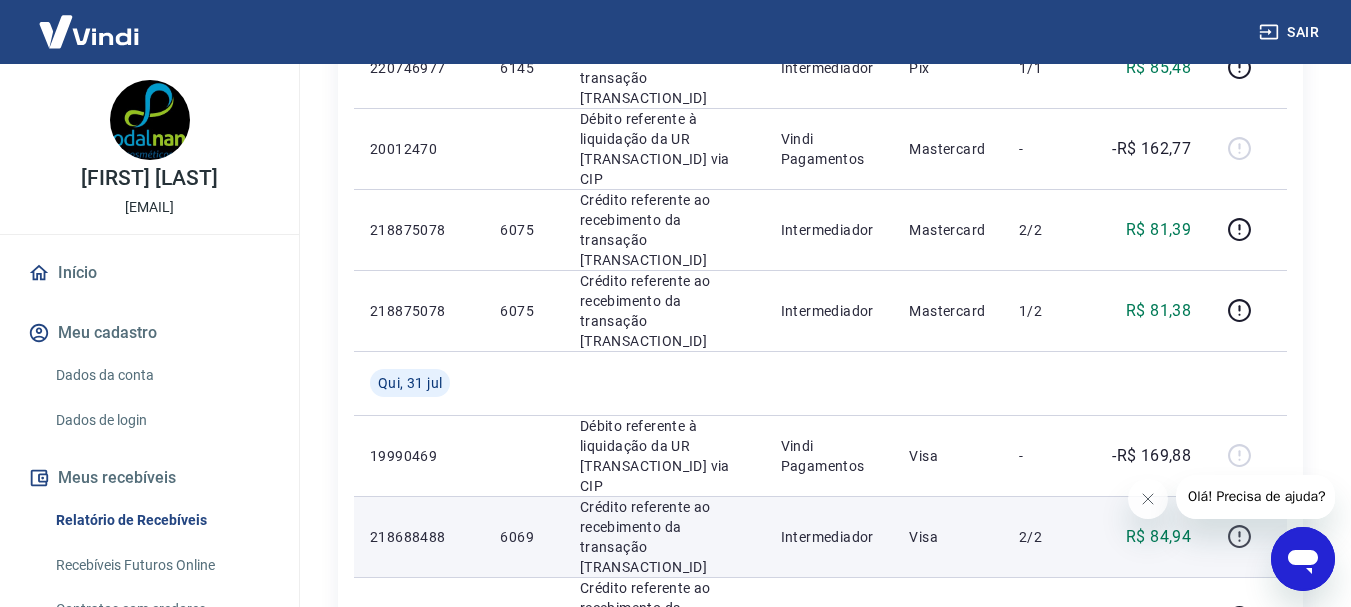 drag, startPoint x: 1217, startPoint y: 401, endPoint x: 1230, endPoint y: 403, distance: 13.152946 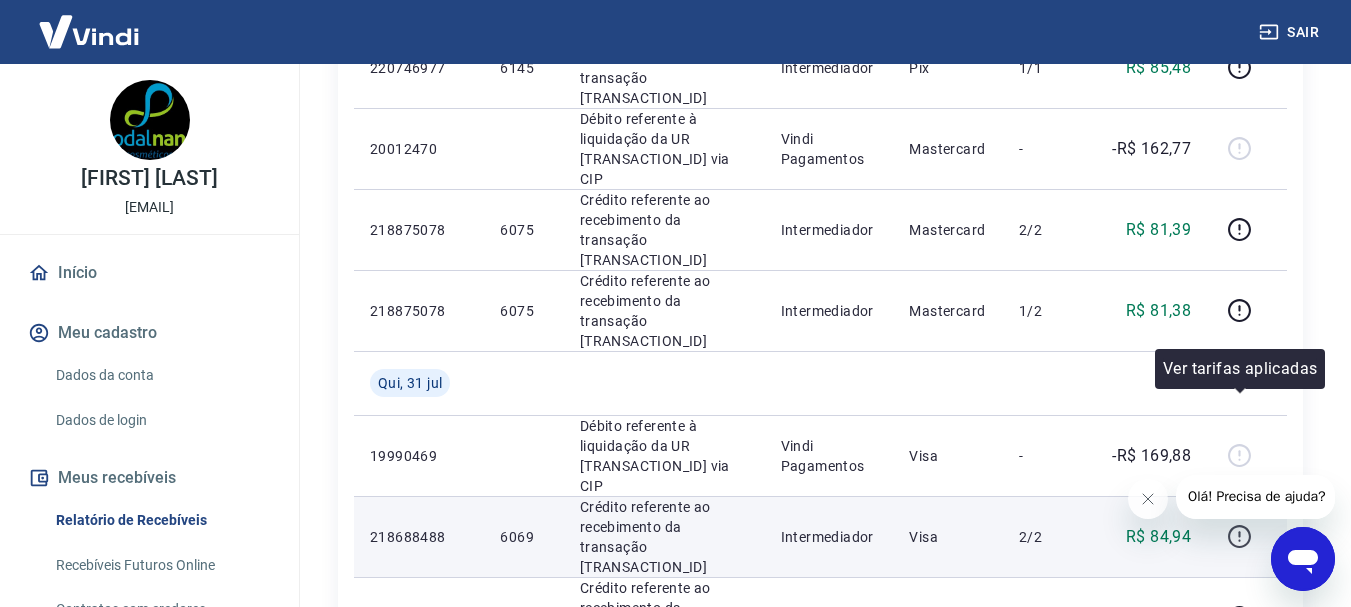 click 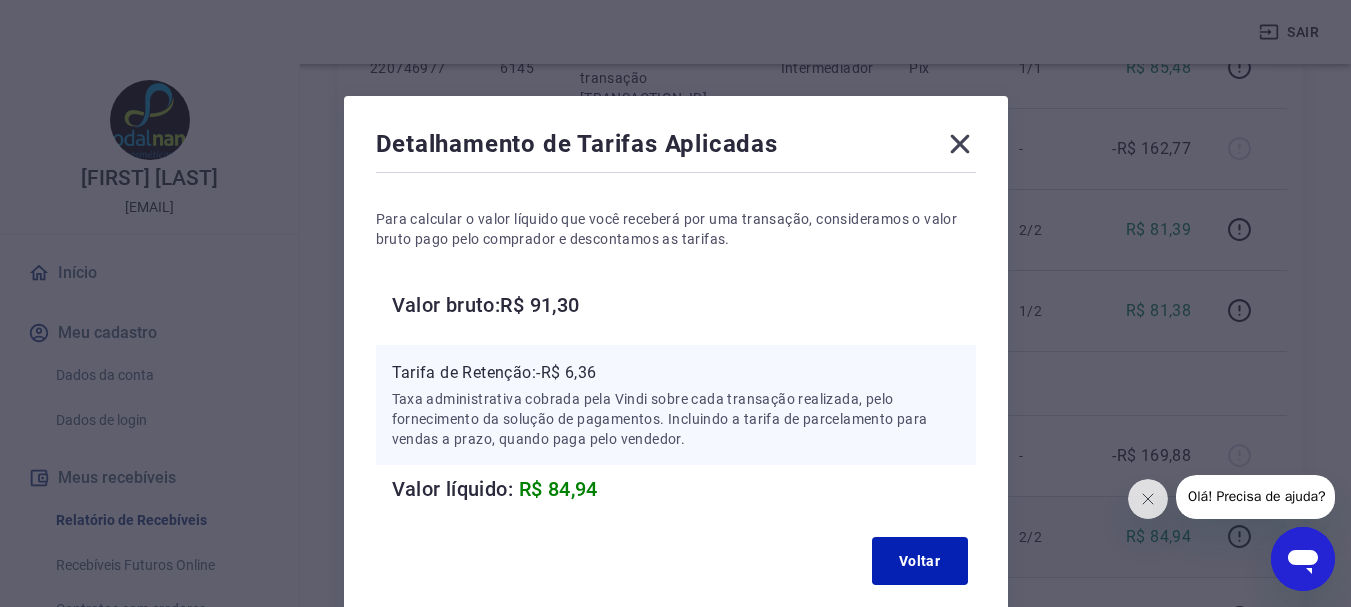 type 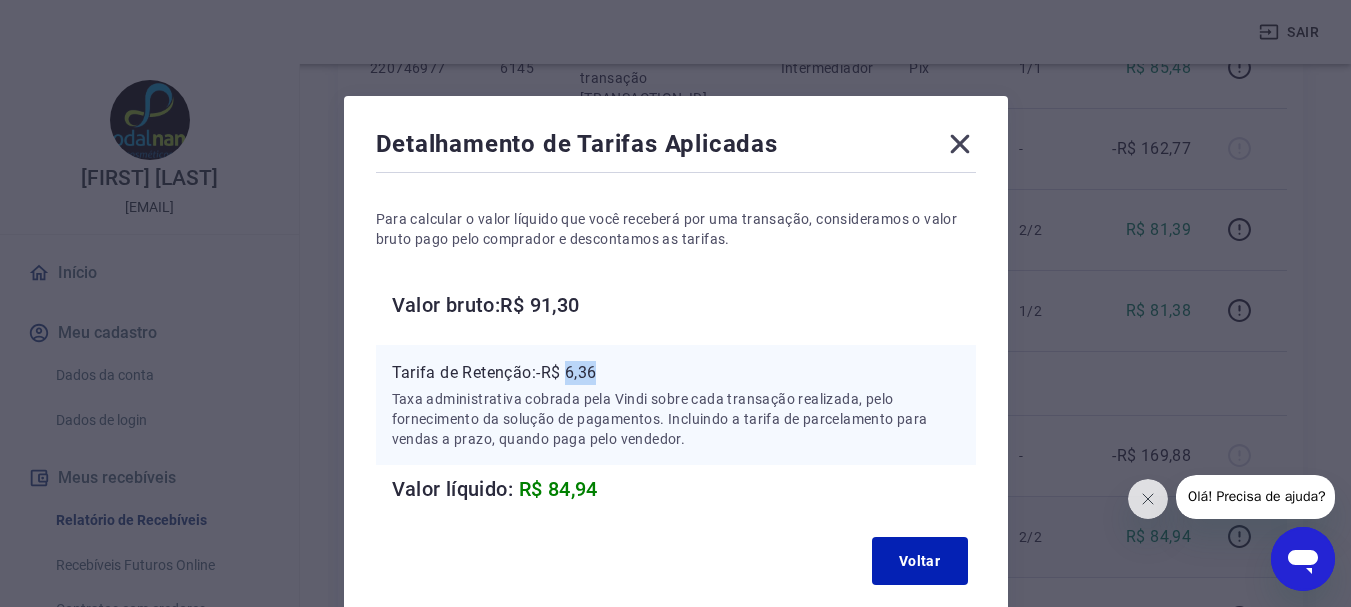 click on "Tarifa de Retenção:  -R$ 6,36" at bounding box center [676, 373] 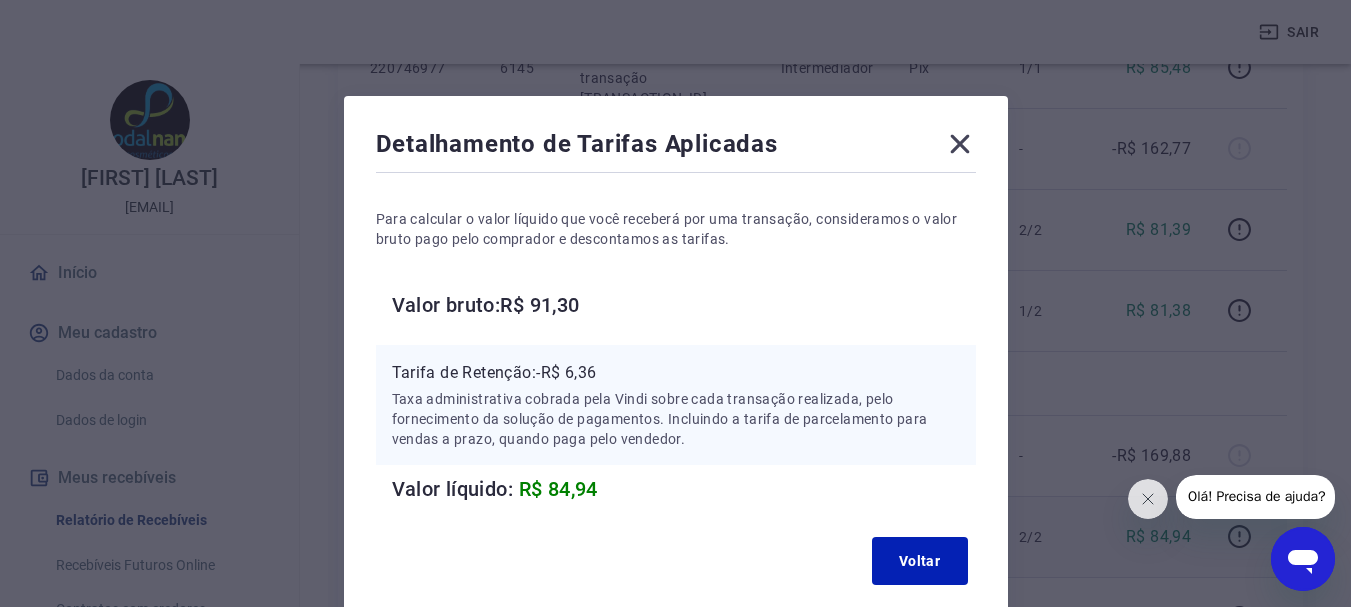 click 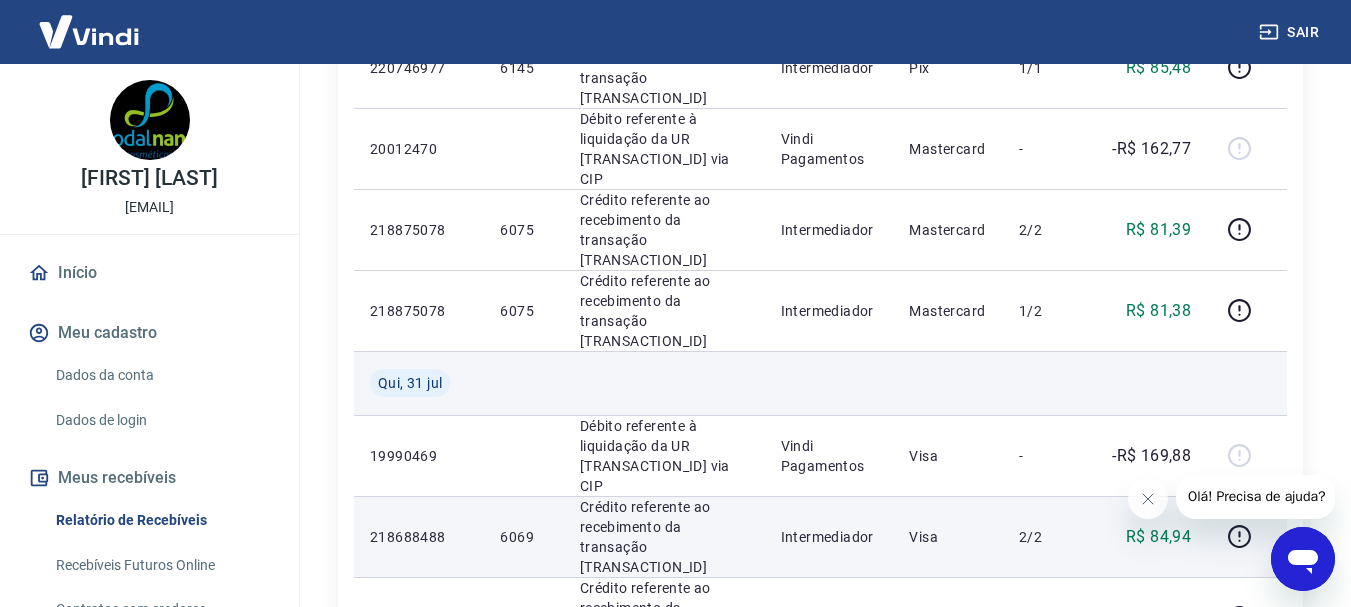 scroll, scrollTop: 900, scrollLeft: 0, axis: vertical 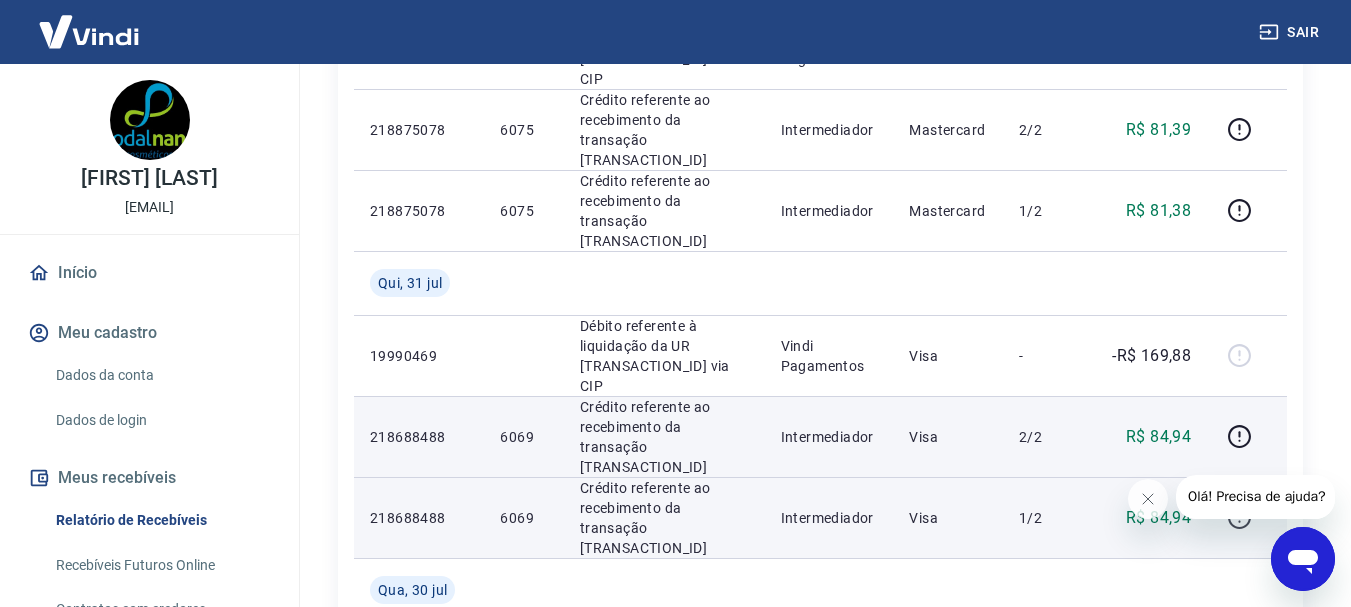click 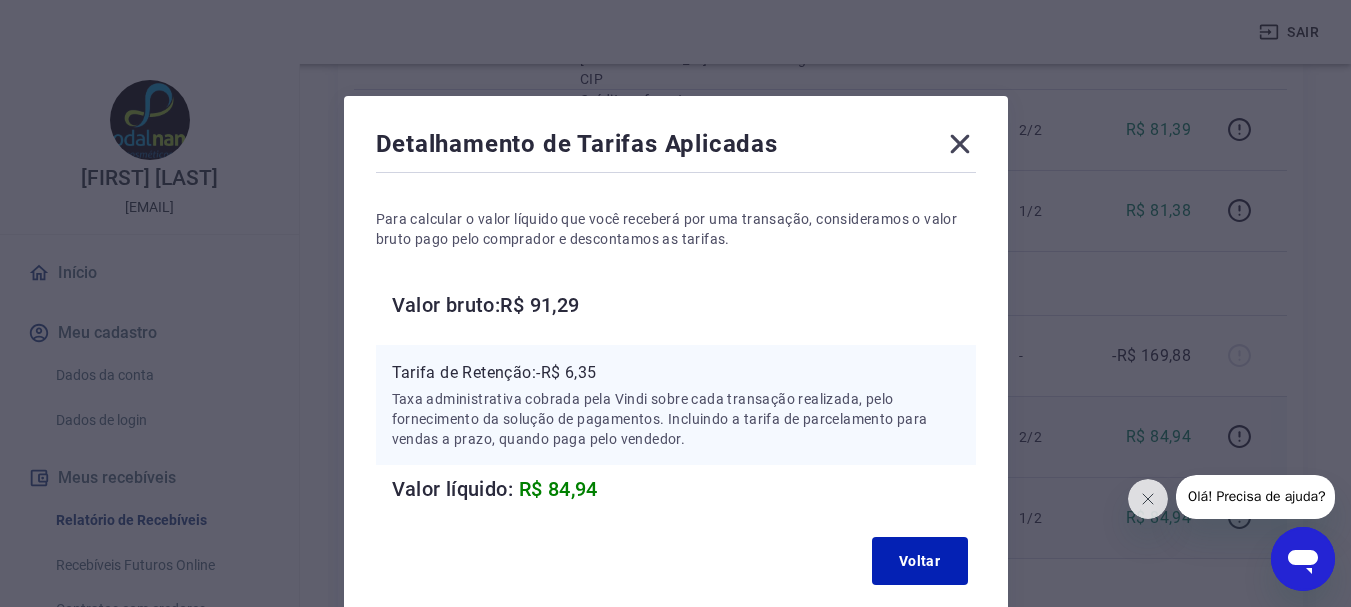 click on "Tarifa de Retenção:  -R$ 6,35" at bounding box center (676, 373) 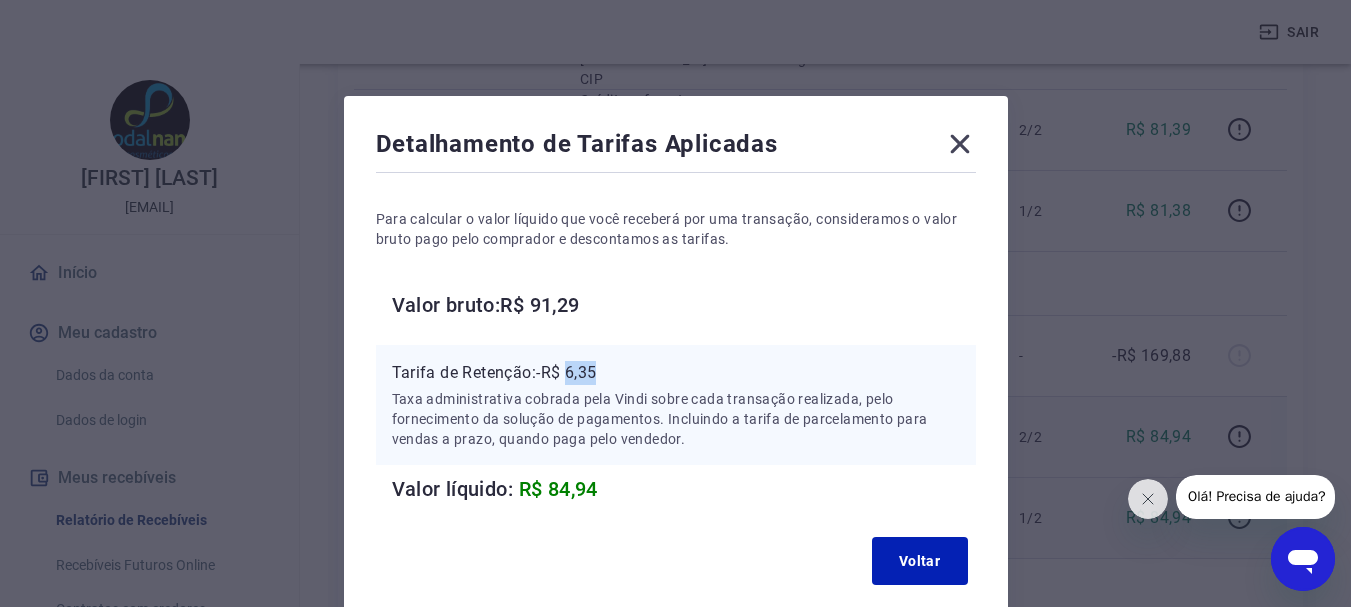 click on "Tarifa de Retenção:  -R$ 6,35" at bounding box center (676, 373) 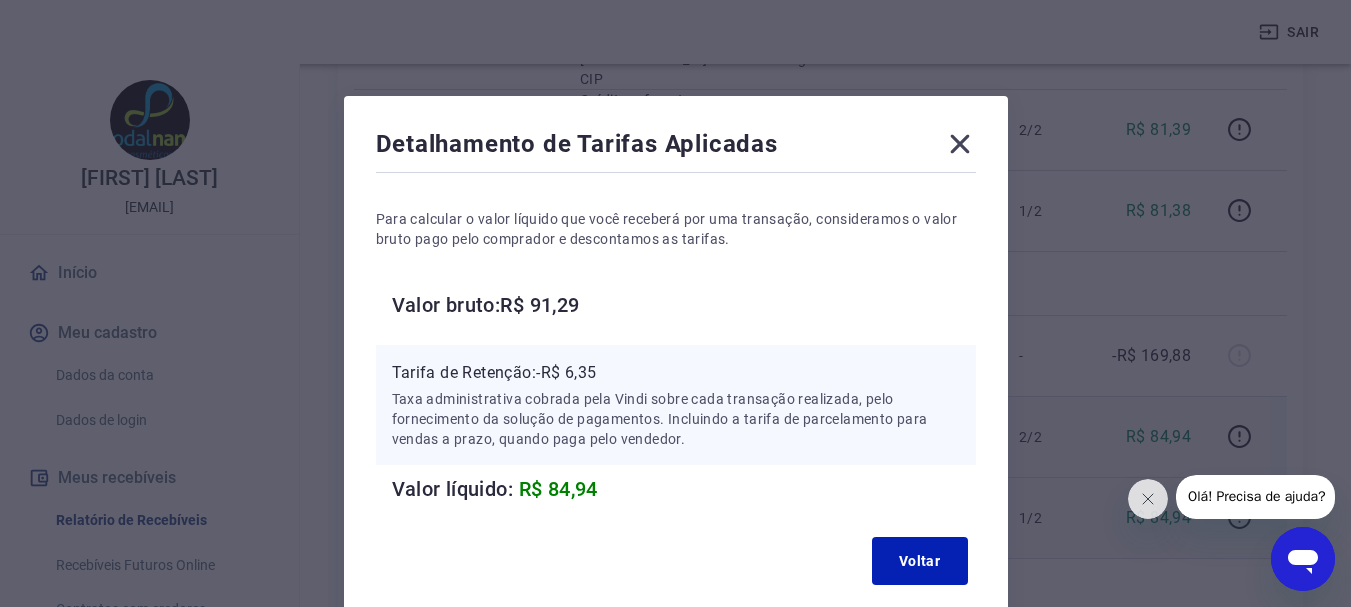 click on "Detalhamento de Tarifas Aplicadas" at bounding box center [676, 148] 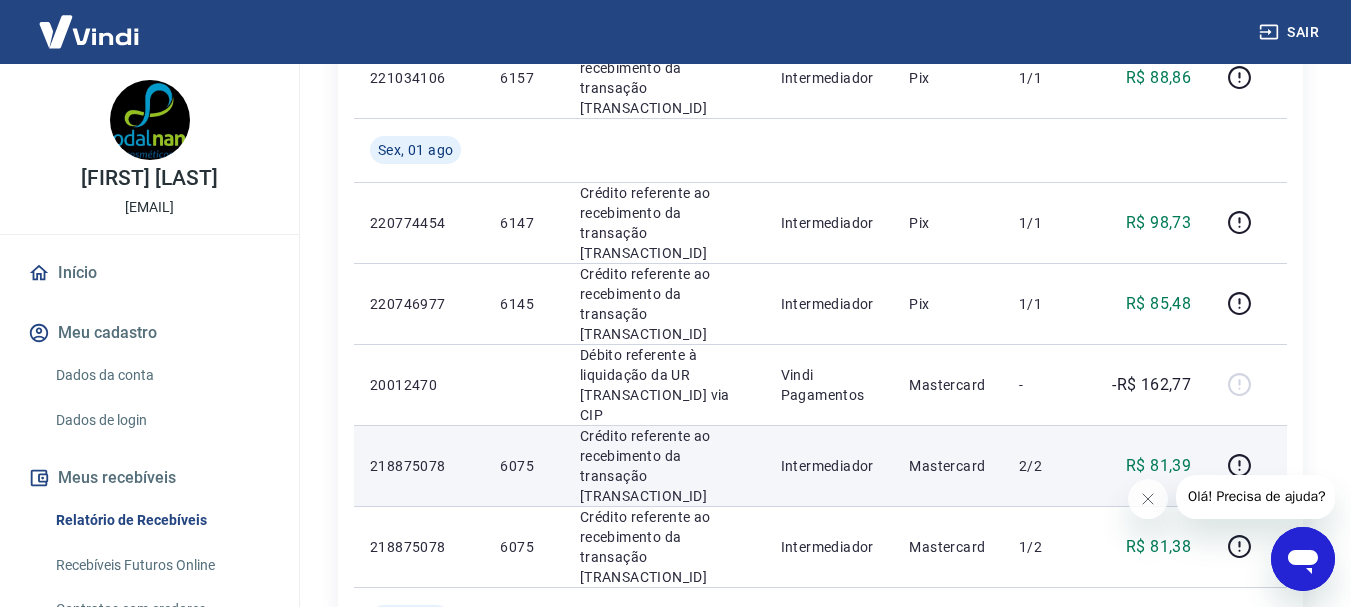 scroll, scrollTop: 600, scrollLeft: 0, axis: vertical 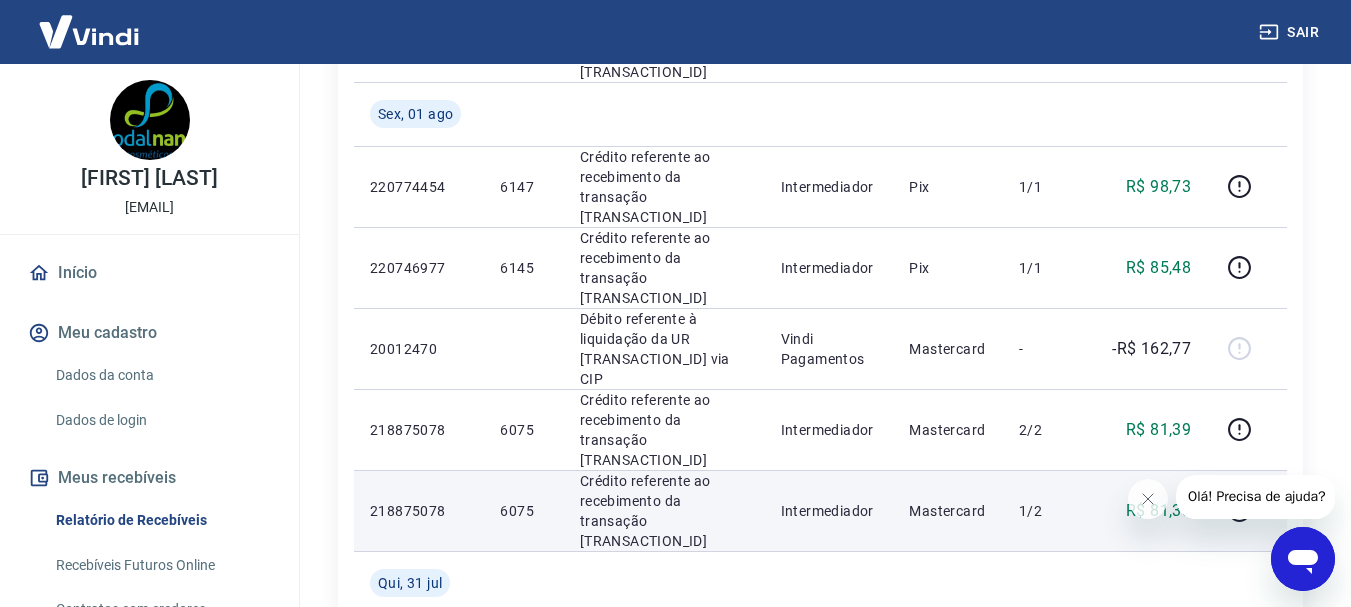 click on "6075" at bounding box center [523, 511] 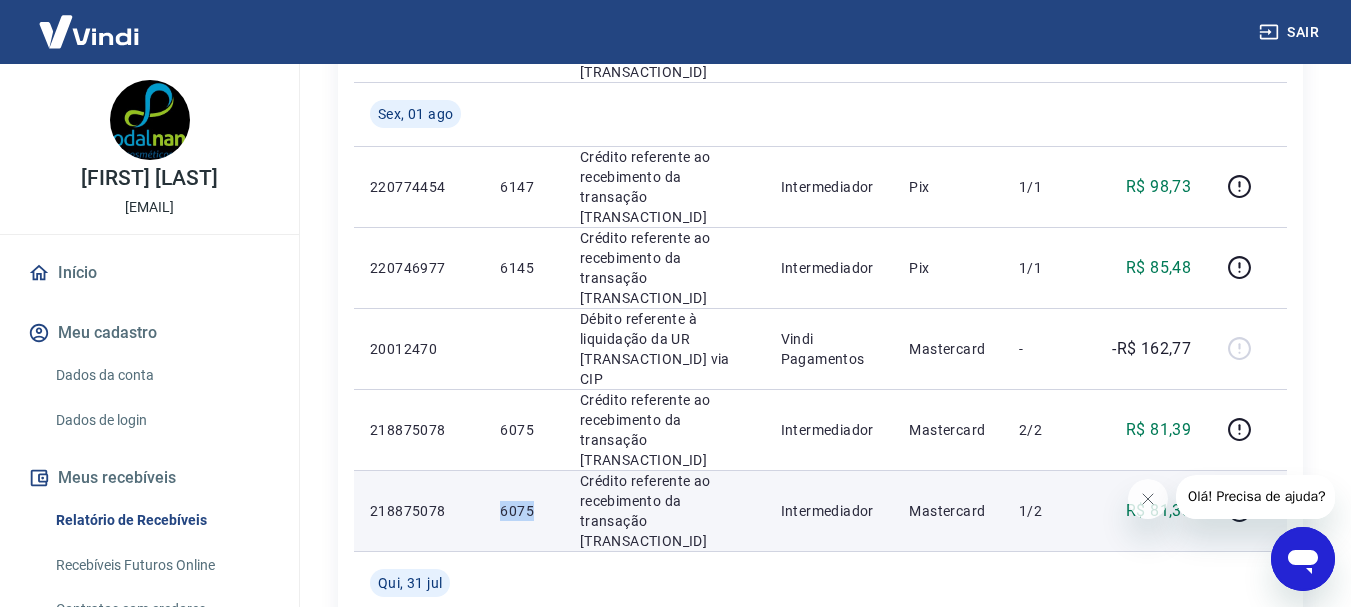 click on "6075" at bounding box center (523, 511) 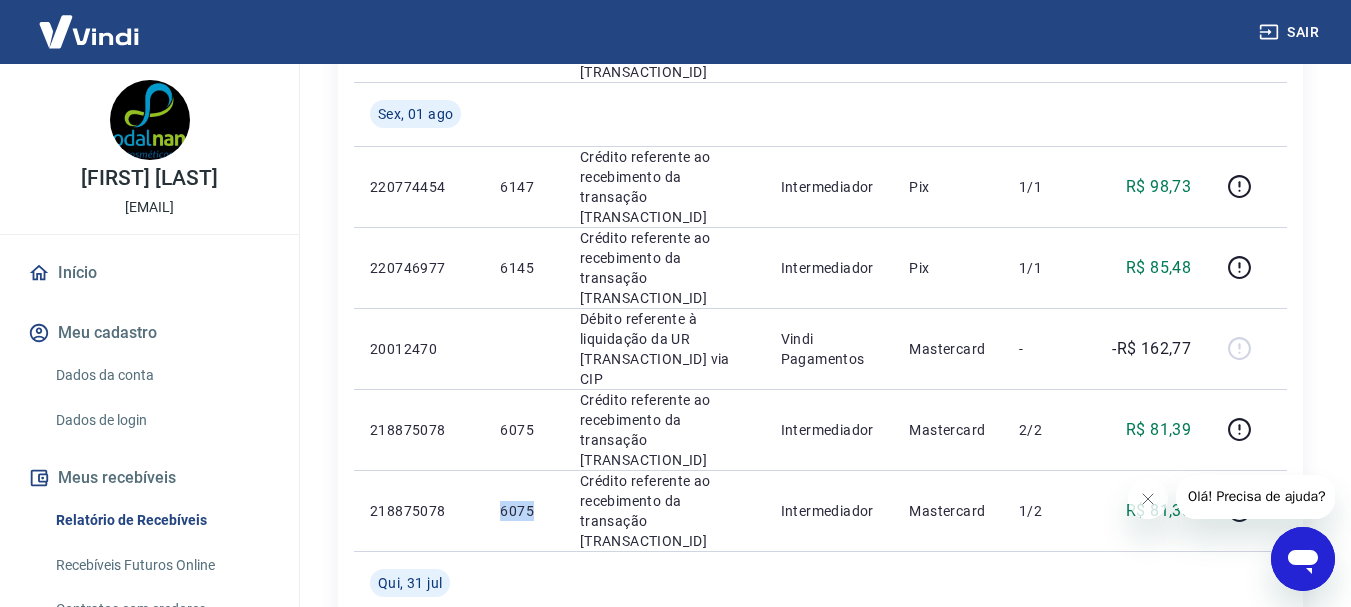 copy on "6075" 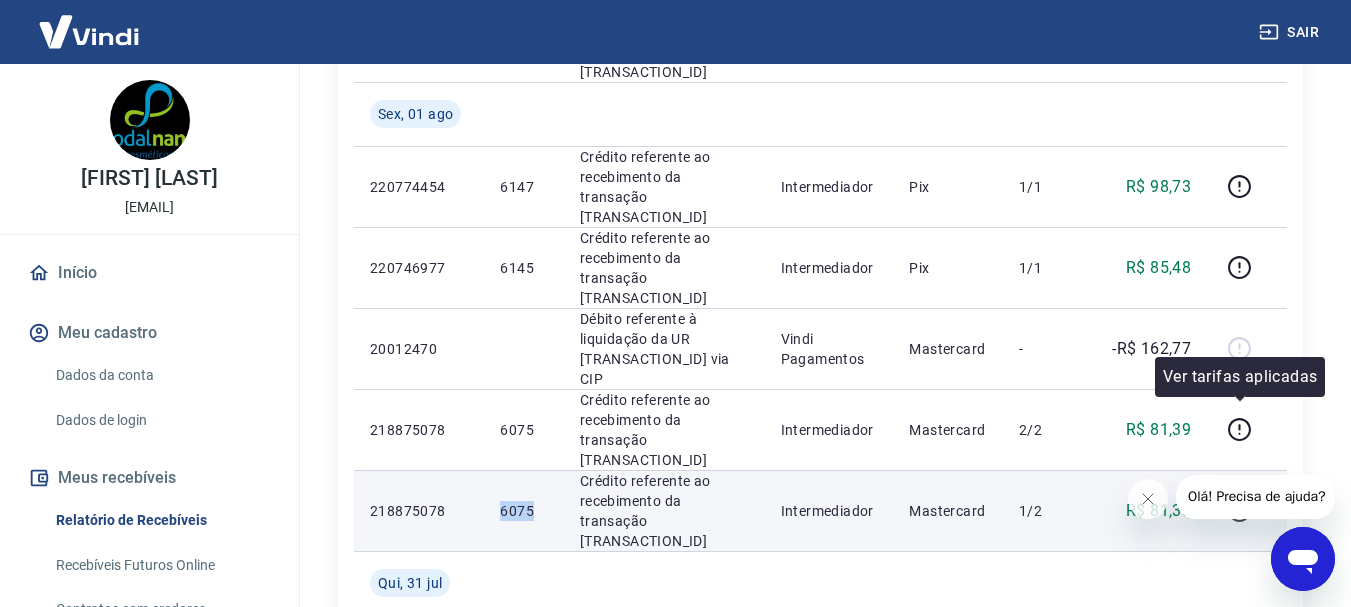 click 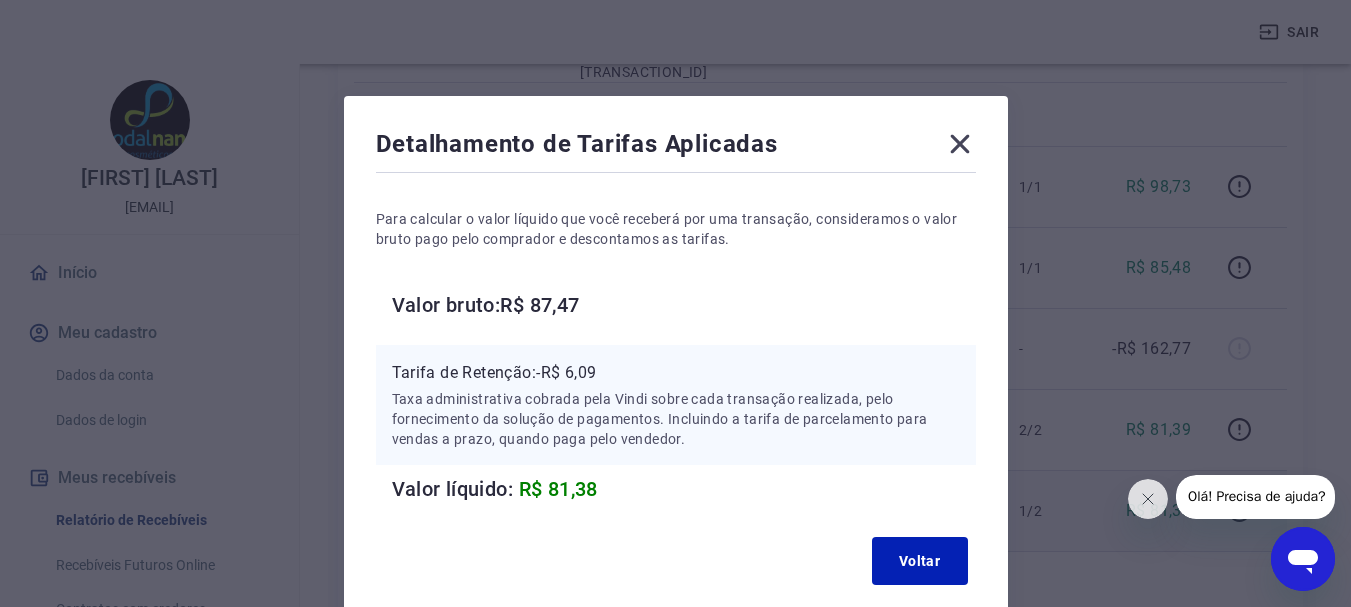 click on "Tarifa de Retenção:  -R$ 6,09" at bounding box center [676, 373] 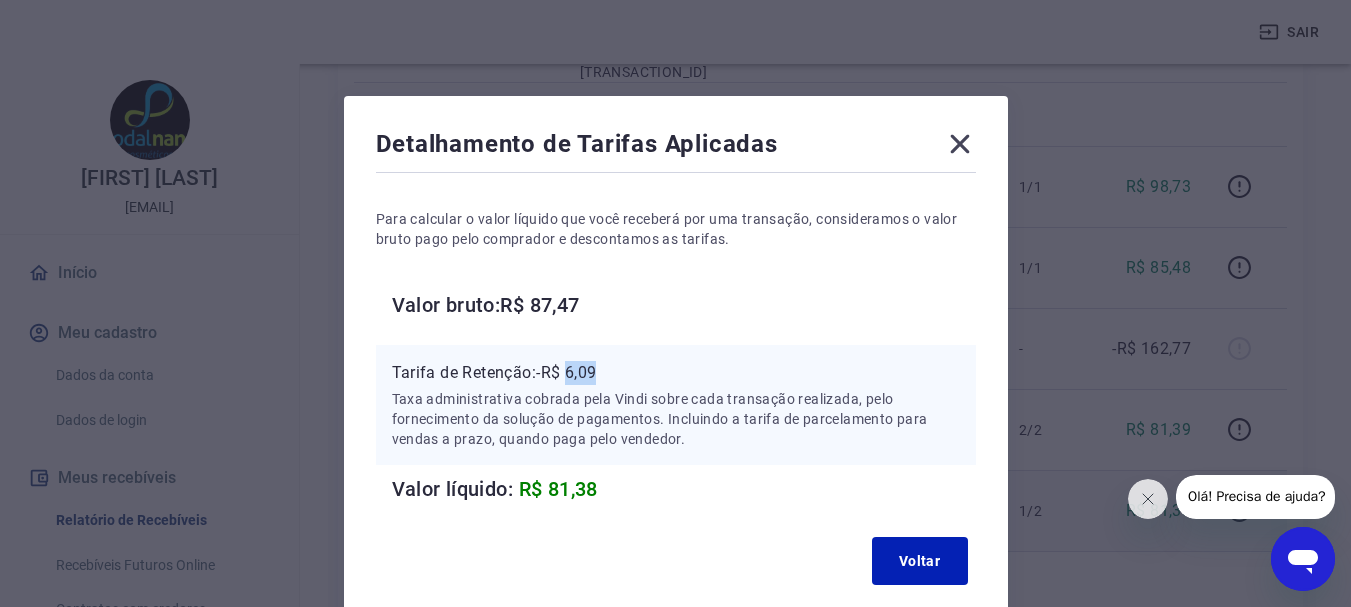 click on "Tarifa de Retenção:  -R$ 6,09" at bounding box center [676, 373] 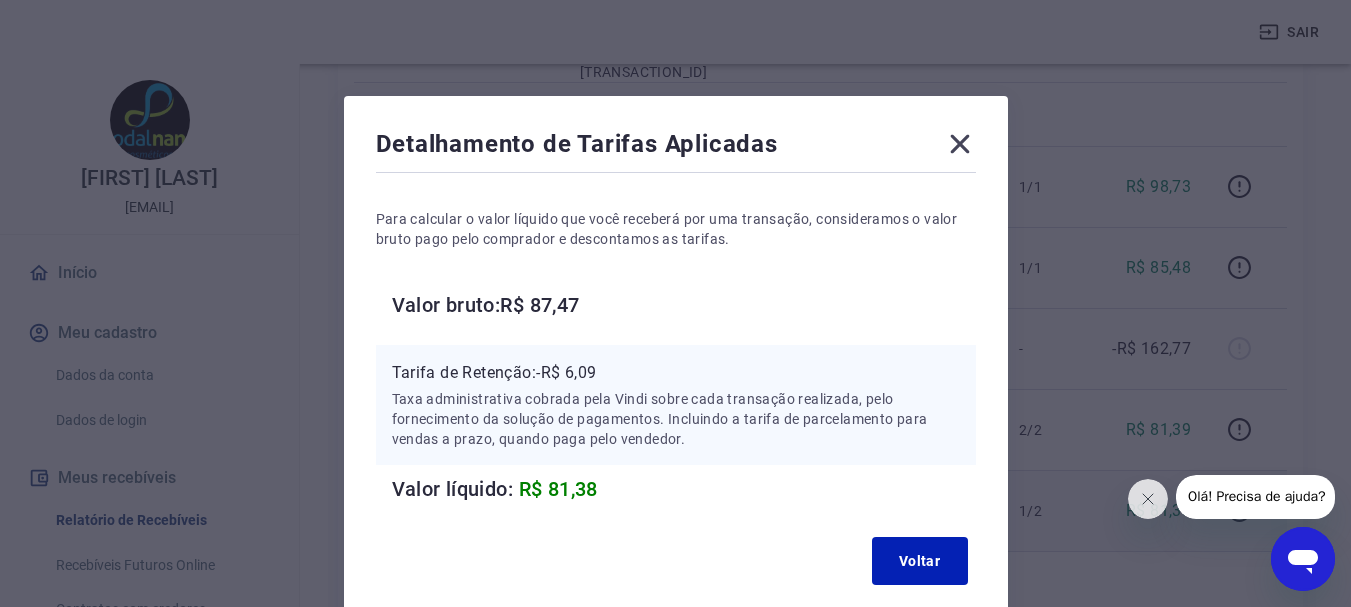 click 